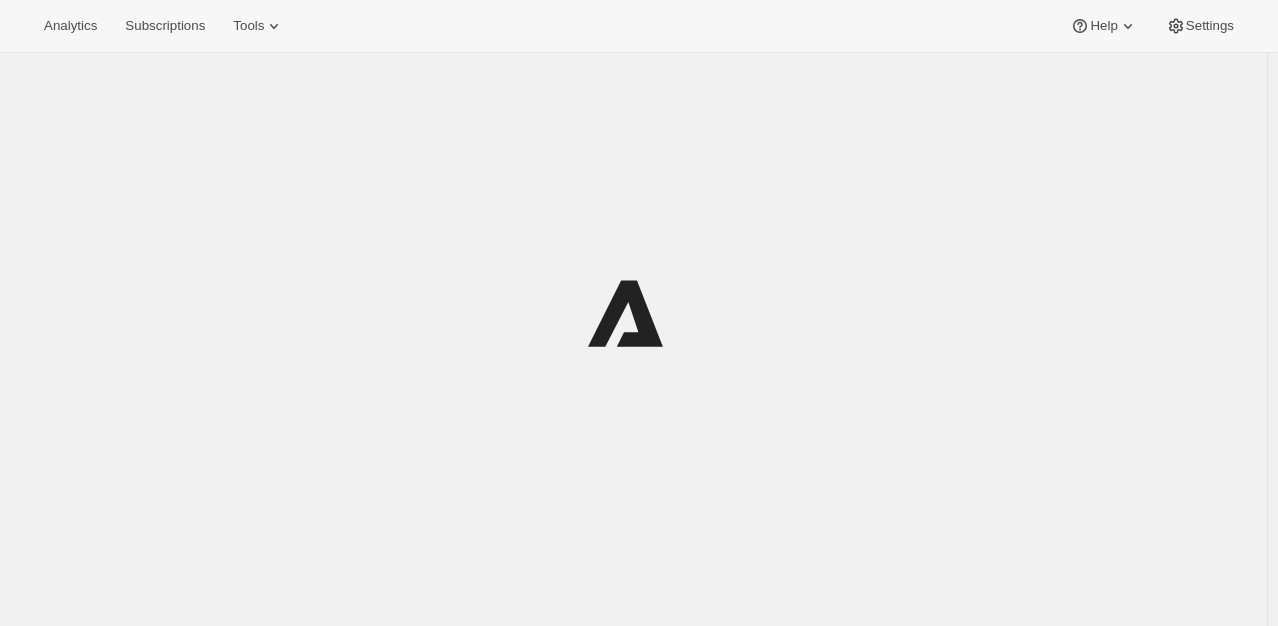 scroll, scrollTop: 0, scrollLeft: 0, axis: both 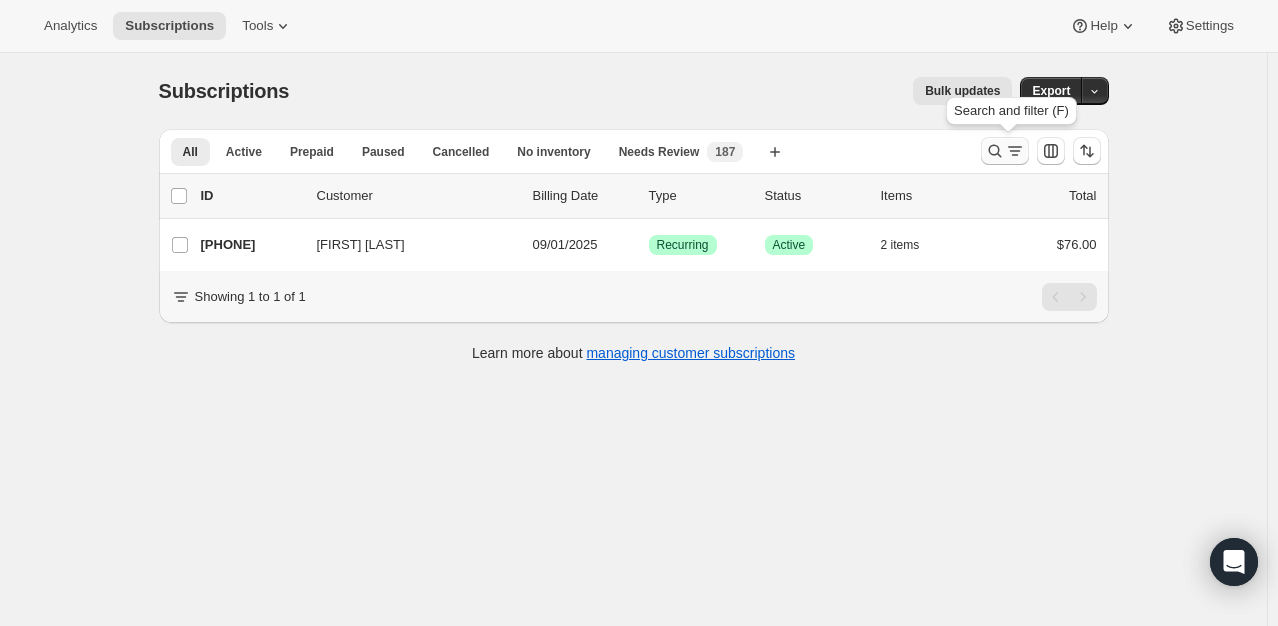 click 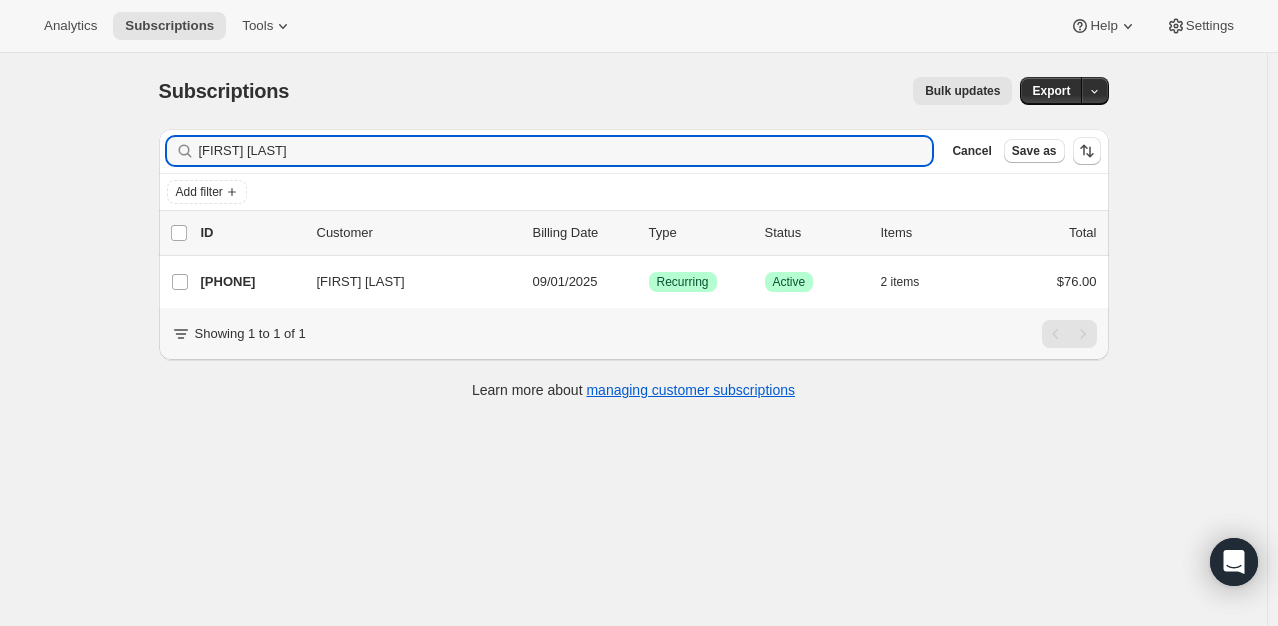 drag, startPoint x: 360, startPoint y: 154, endPoint x: -68, endPoint y: 162, distance: 428.07477 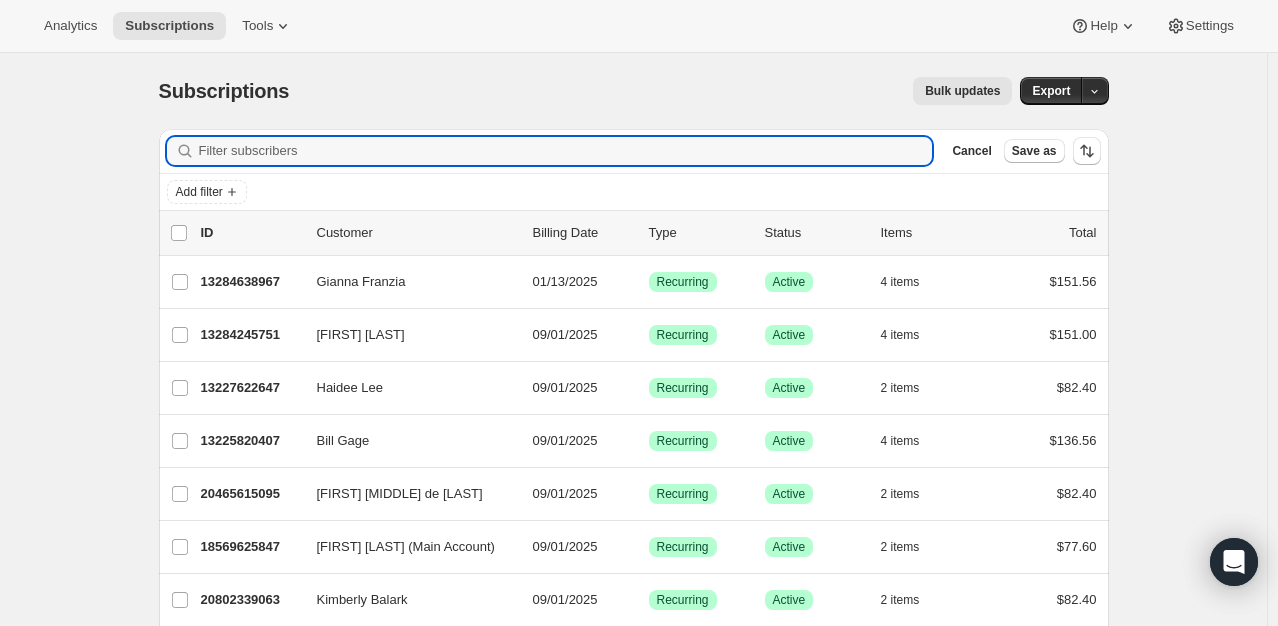type 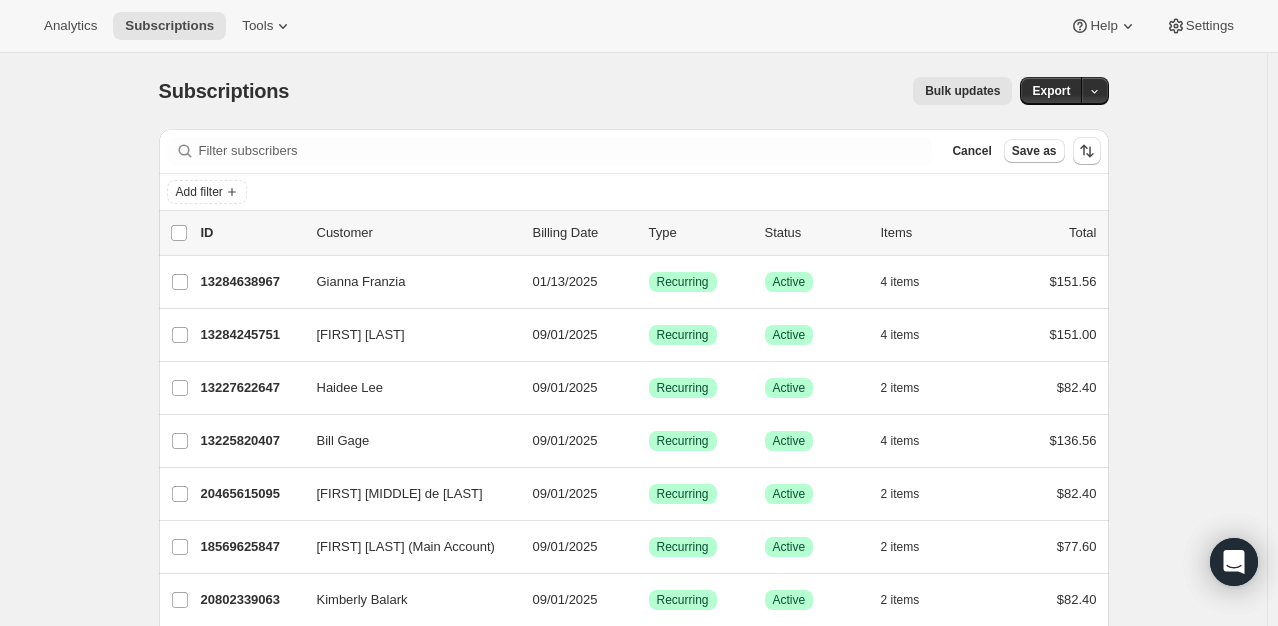 click on "Bulk updates" at bounding box center (662, 91) 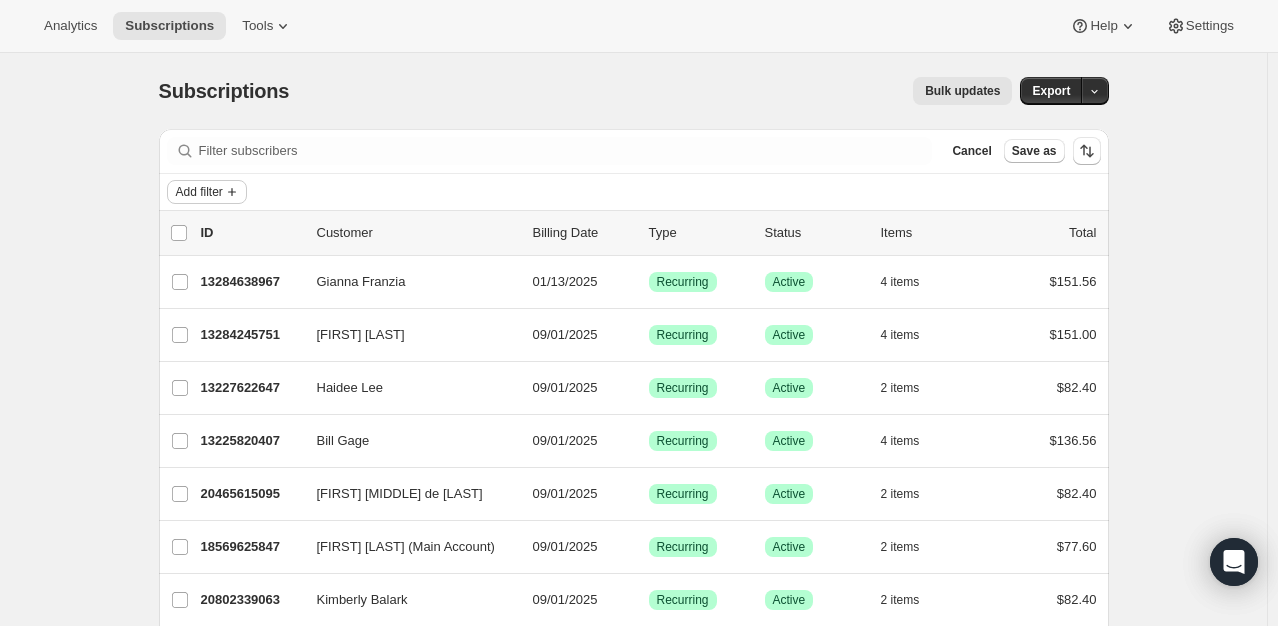 click on "Add filter" at bounding box center [207, 192] 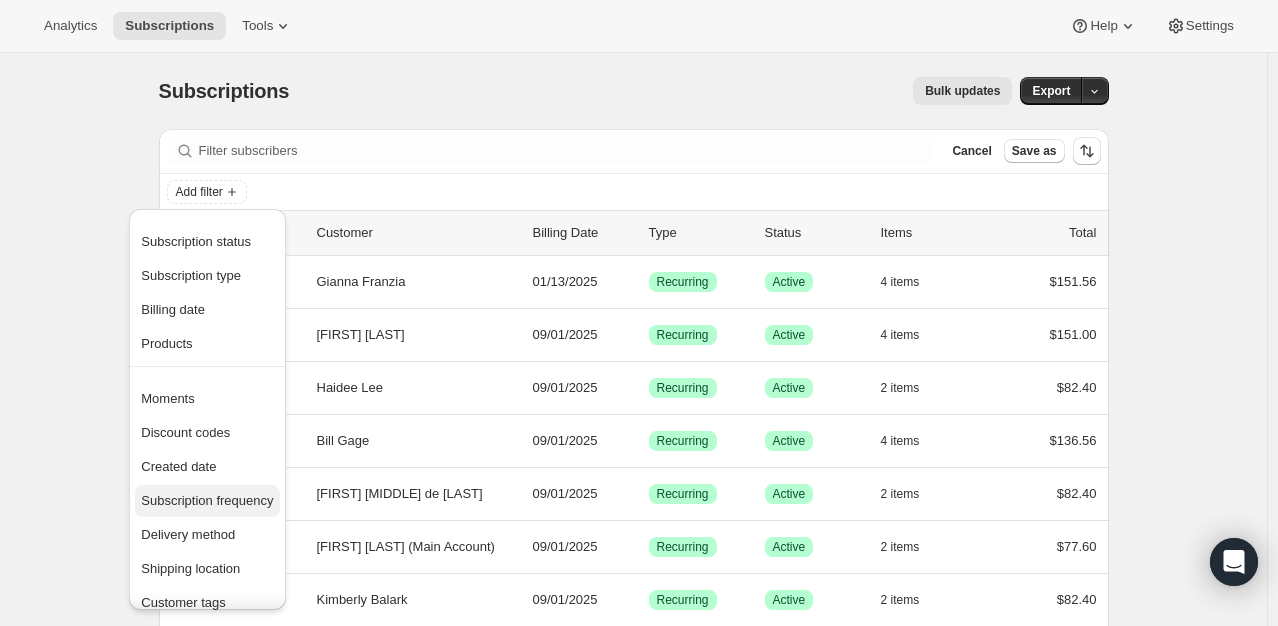 scroll, scrollTop: 136, scrollLeft: 0, axis: vertical 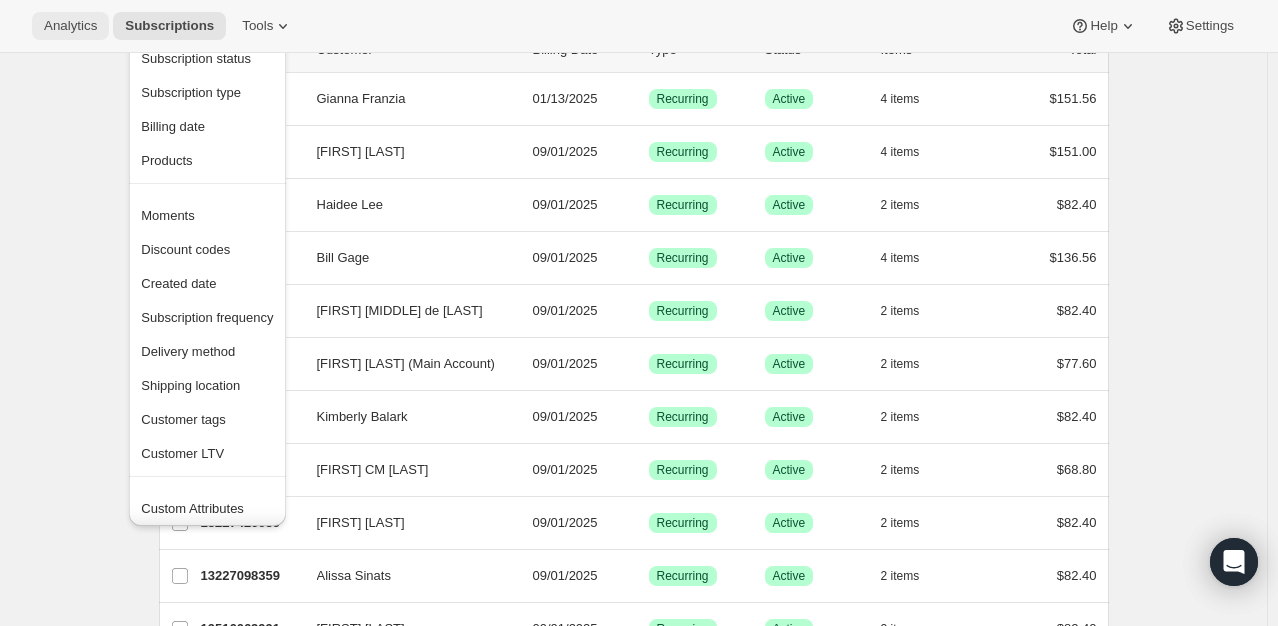 click on "Analytics" at bounding box center (70, 26) 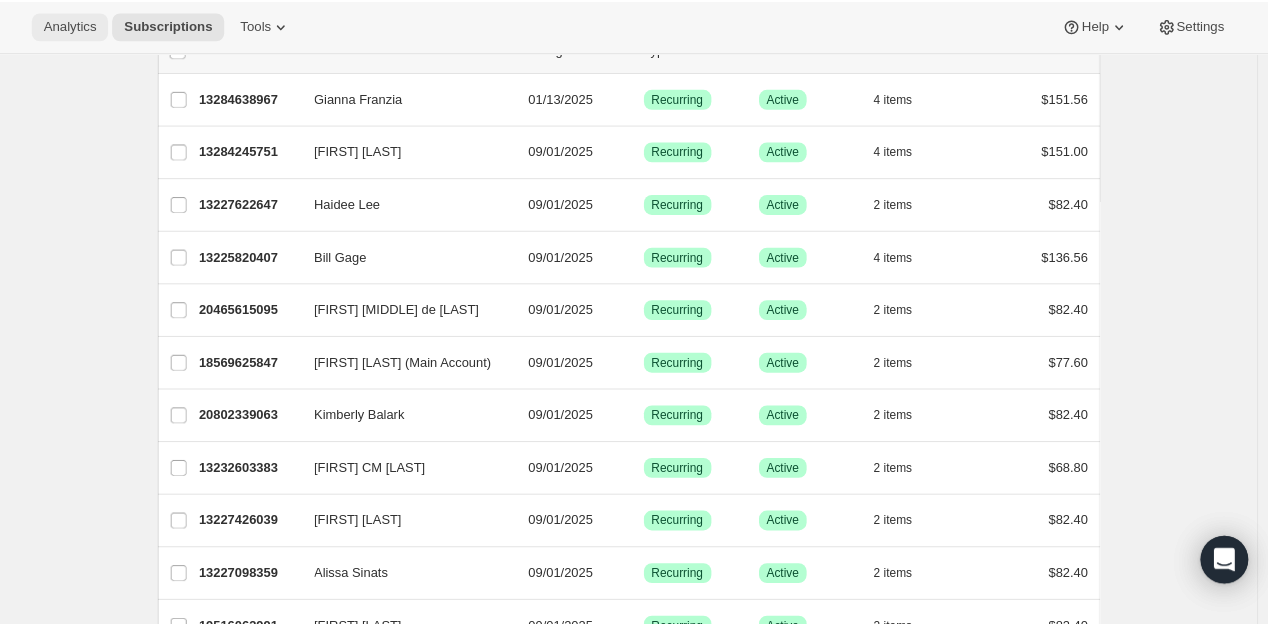 scroll, scrollTop: 0, scrollLeft: 0, axis: both 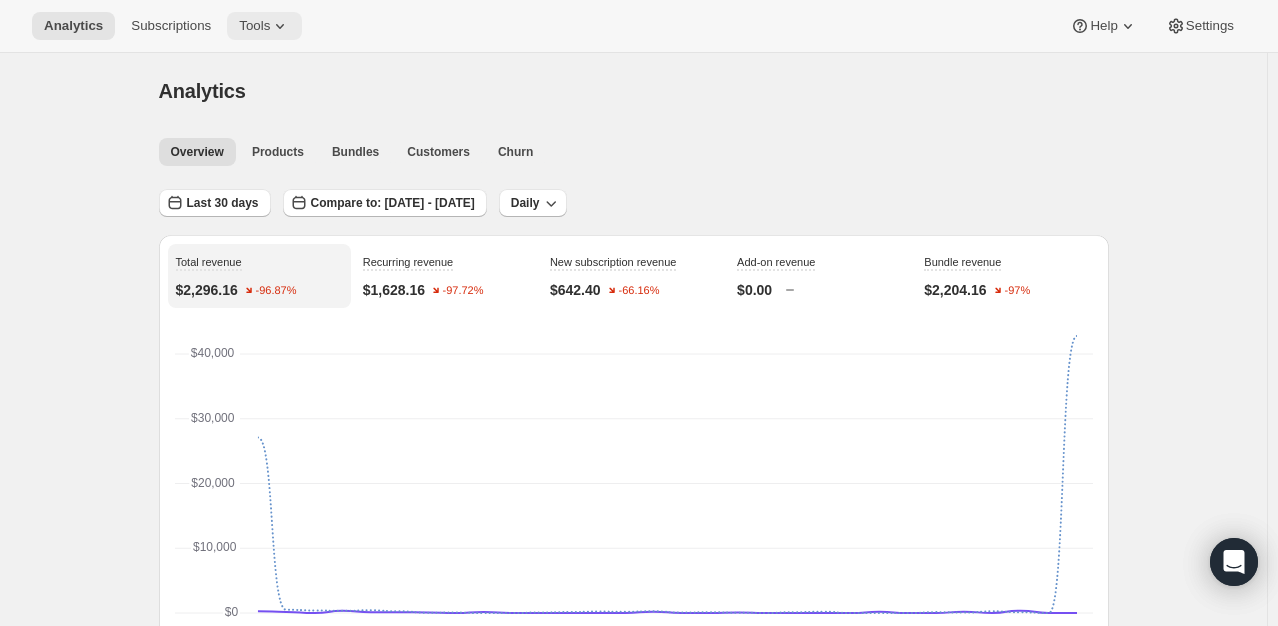 click on "Tools" at bounding box center (254, 26) 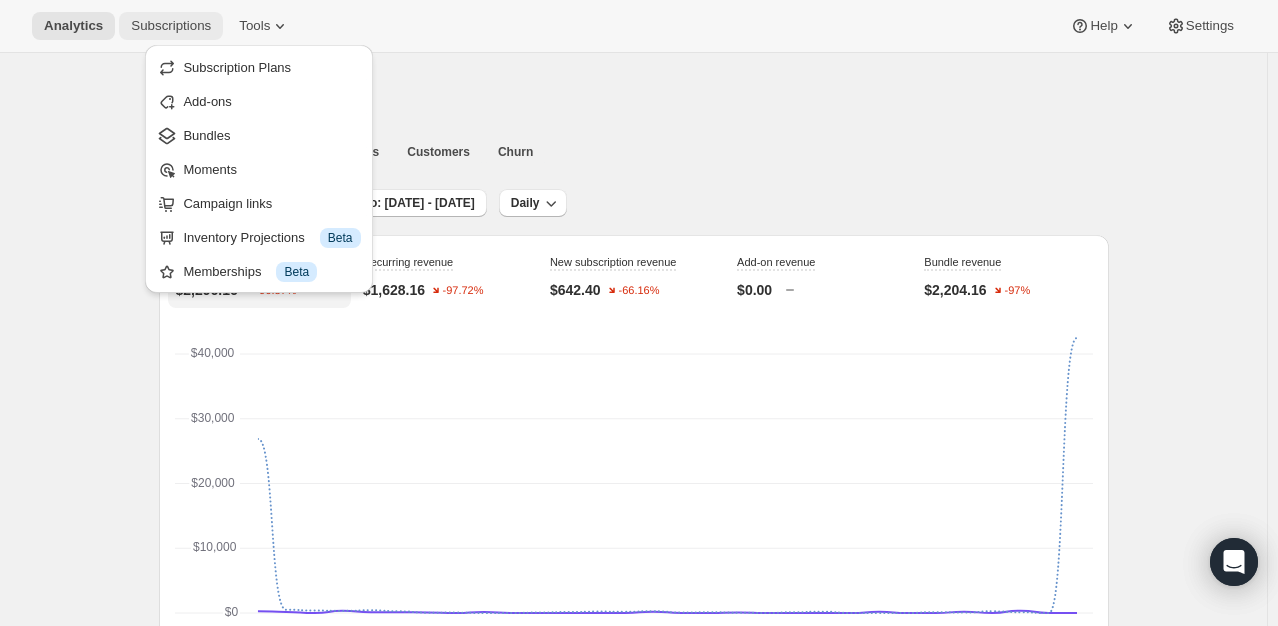 click on "Subscriptions" at bounding box center [171, 26] 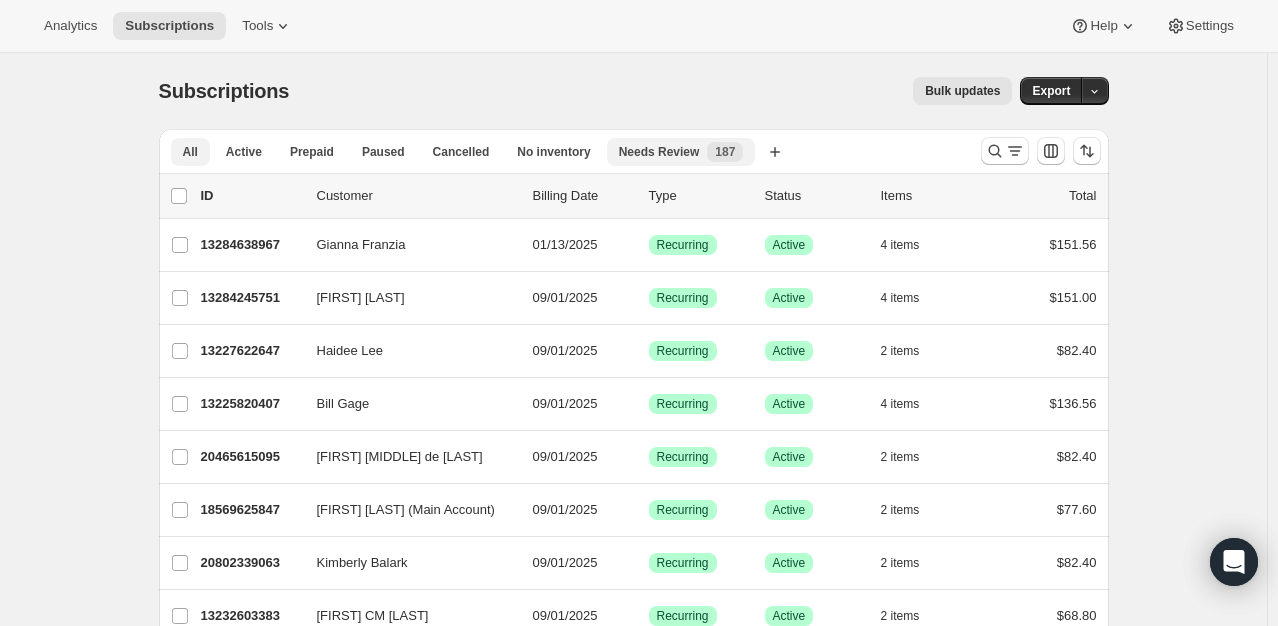 click on "Needs Review" at bounding box center [659, 152] 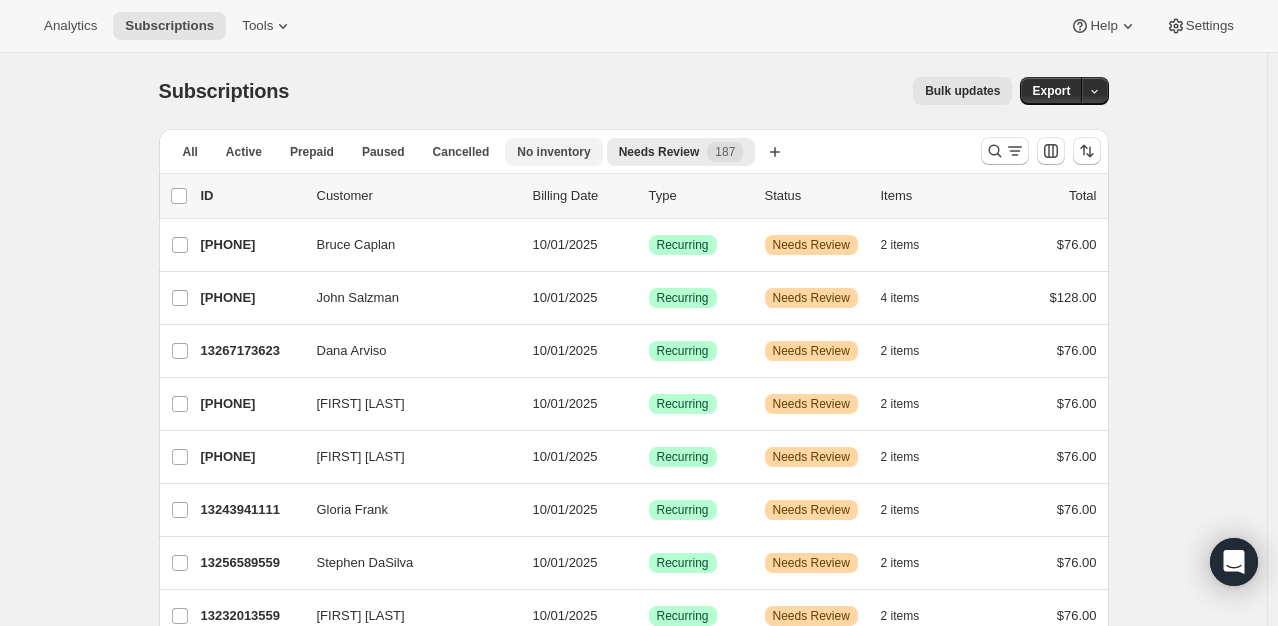 click on "No inventory" at bounding box center (553, 152) 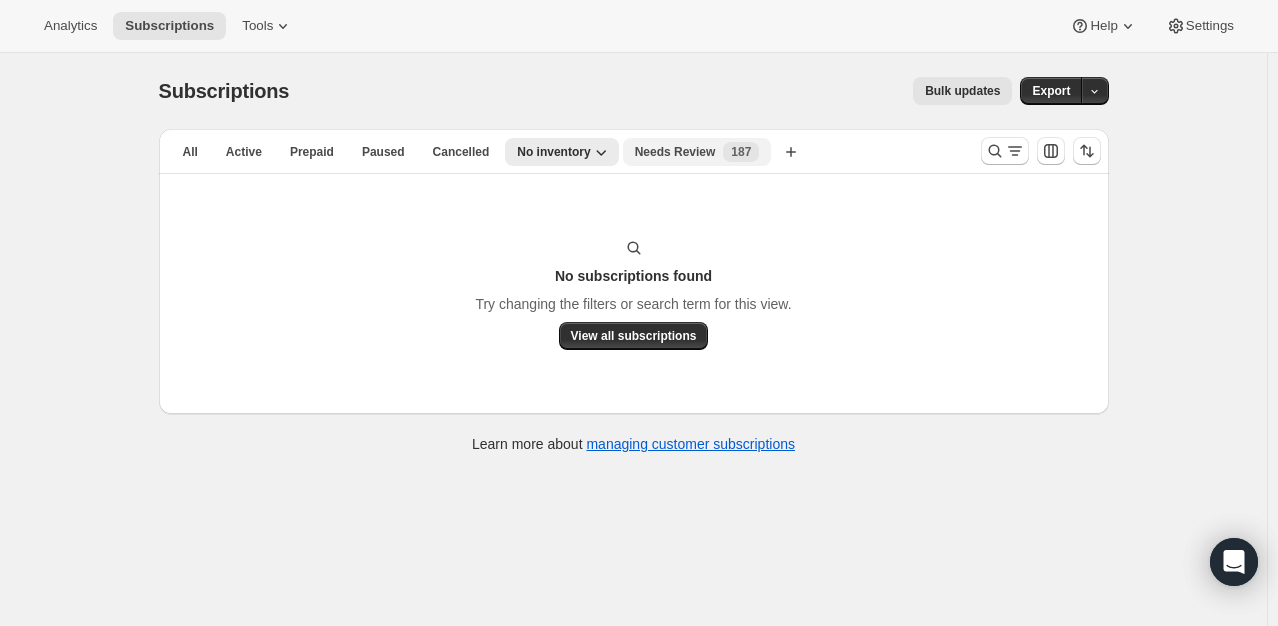 click on "Needs Review" at bounding box center (675, 152) 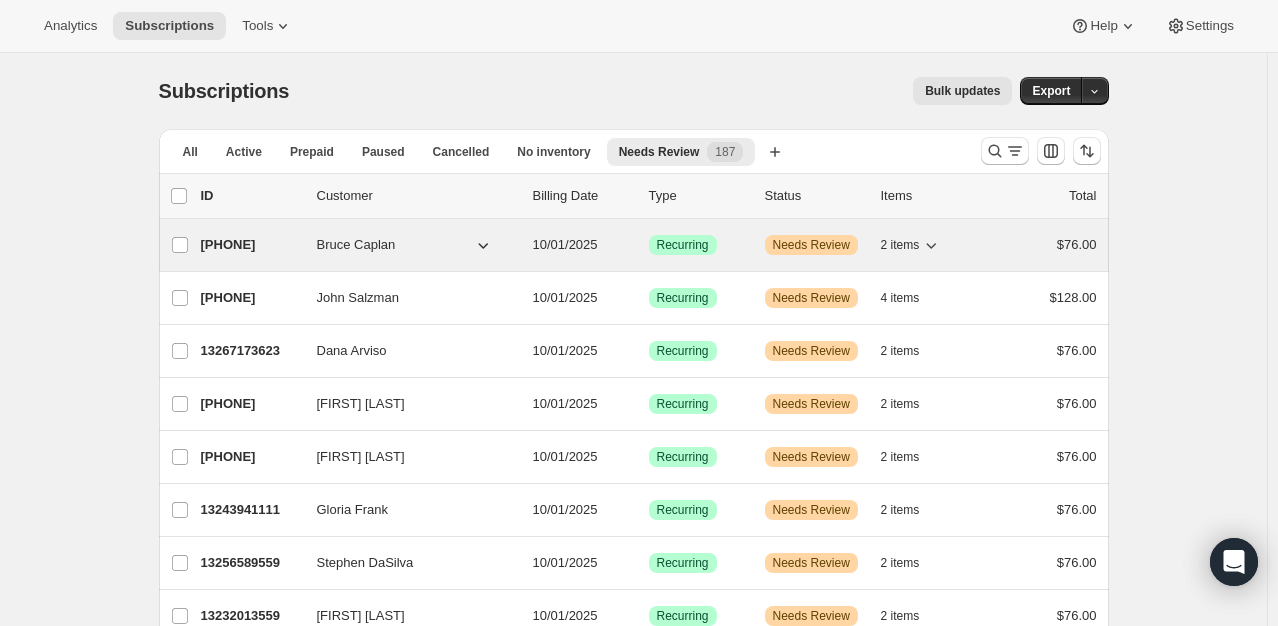 click on "[PHONE]" at bounding box center [251, 245] 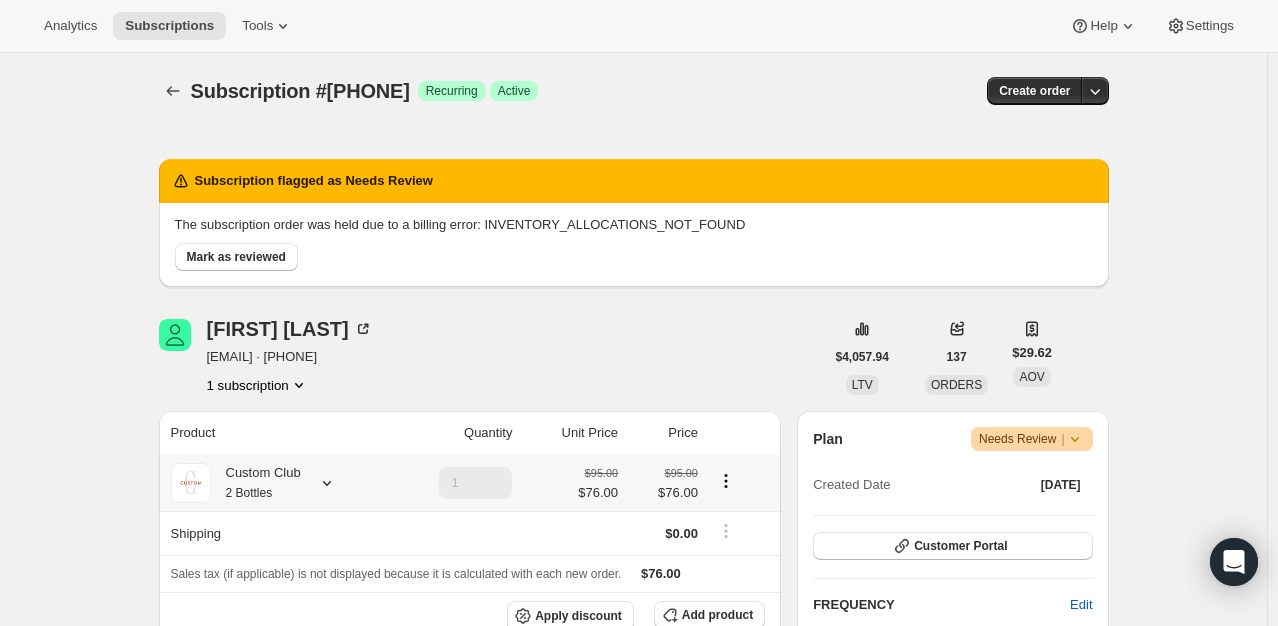 click 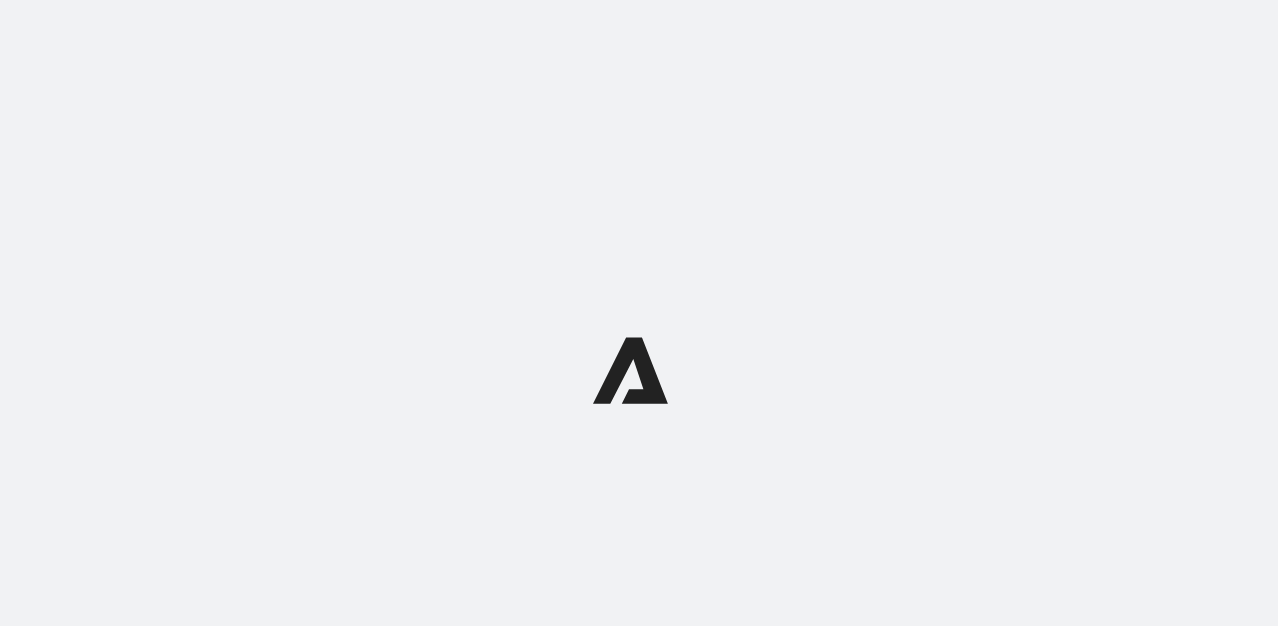 scroll, scrollTop: 0, scrollLeft: 0, axis: both 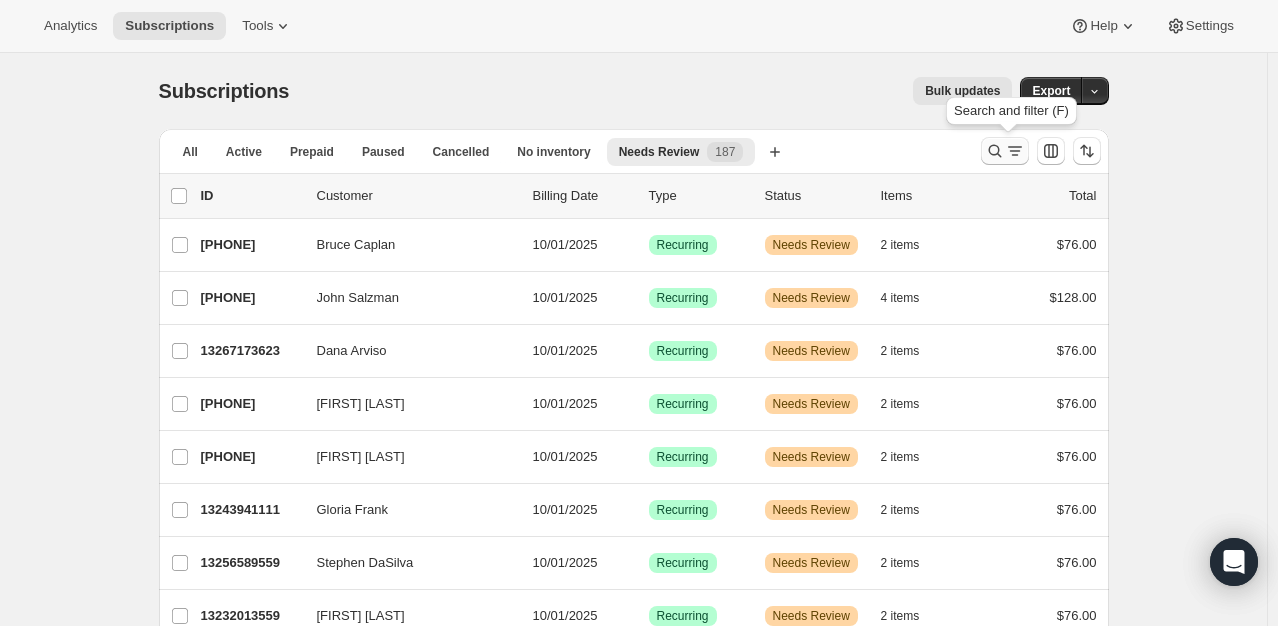 click 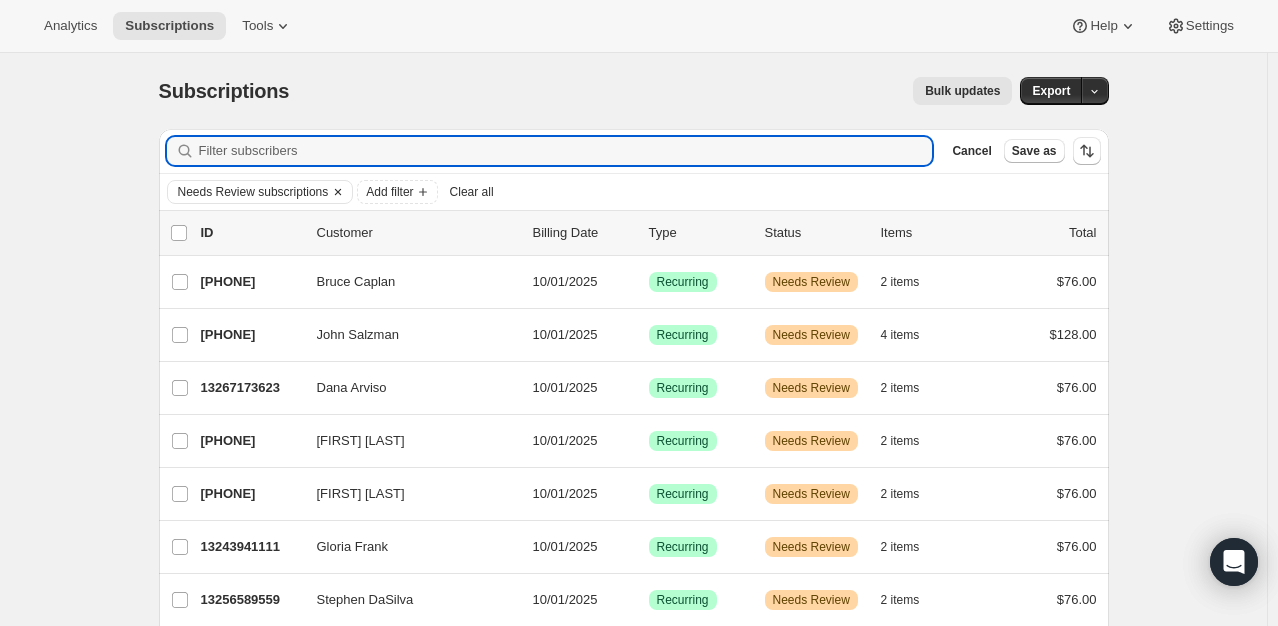 click 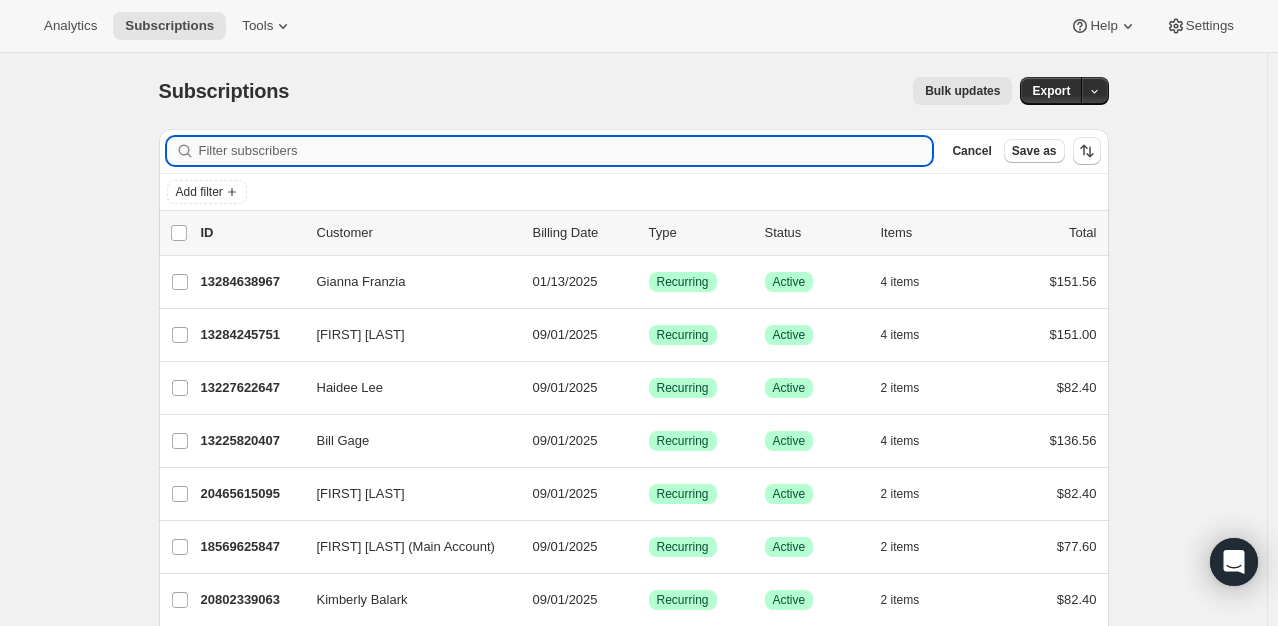 click on "Filter subscribers" at bounding box center [566, 151] 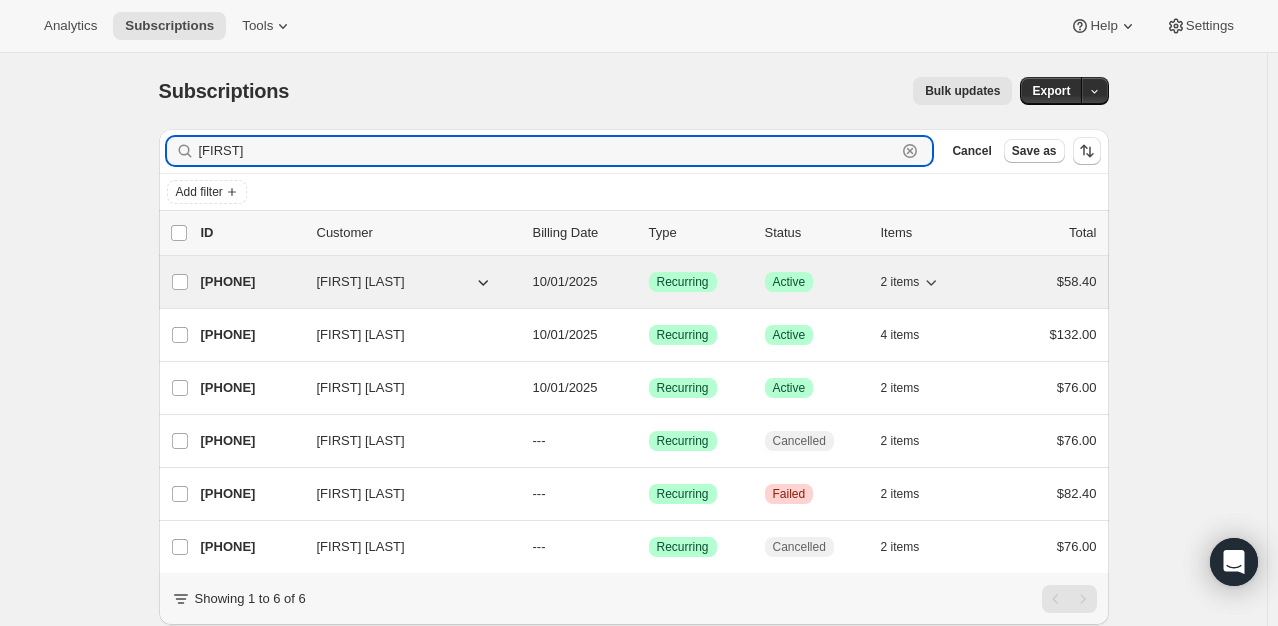 type on "[FIRST]" 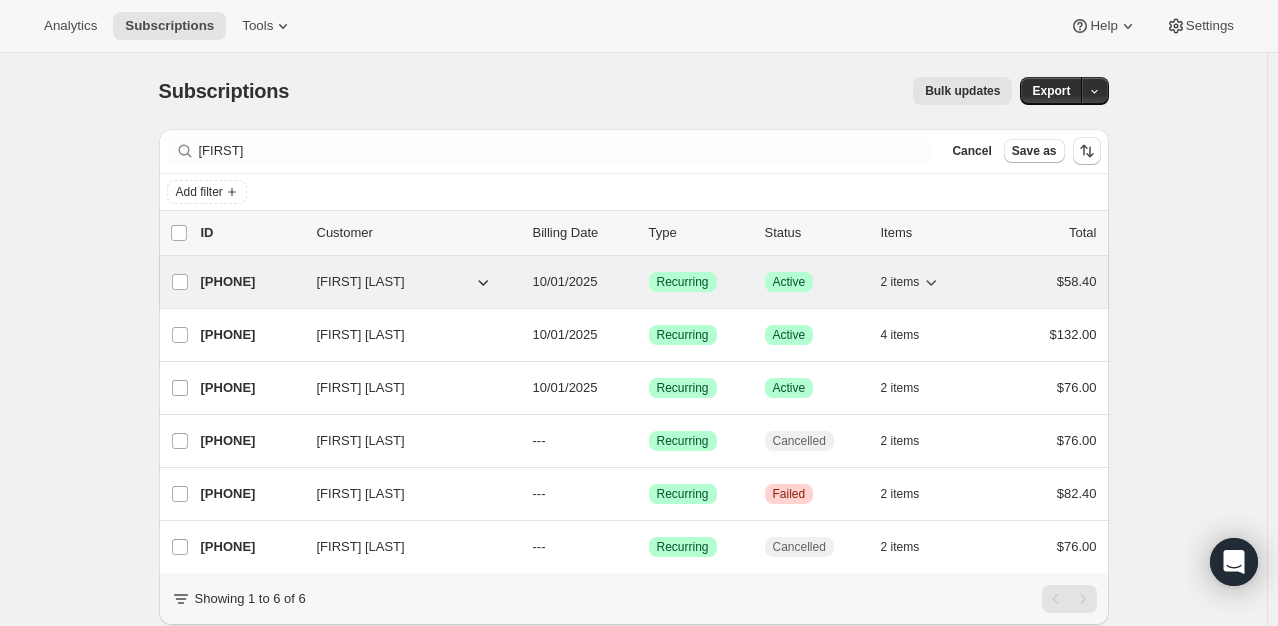 click on "[PHONE]" at bounding box center (251, 282) 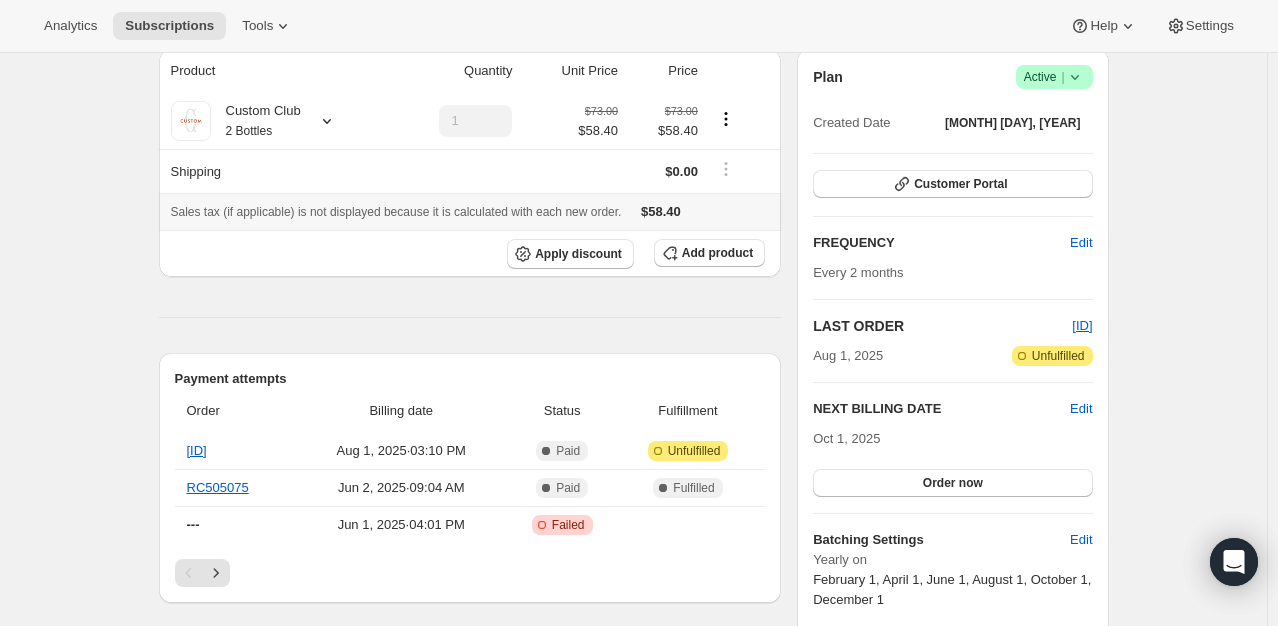 scroll, scrollTop: 188, scrollLeft: 0, axis: vertical 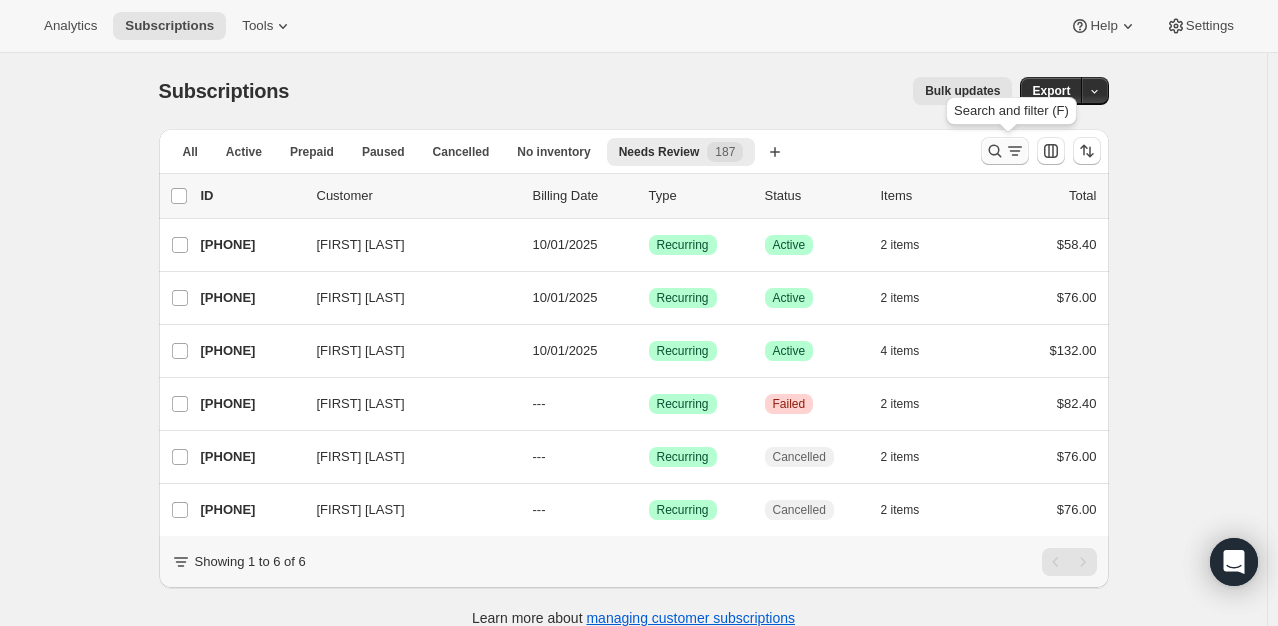 click 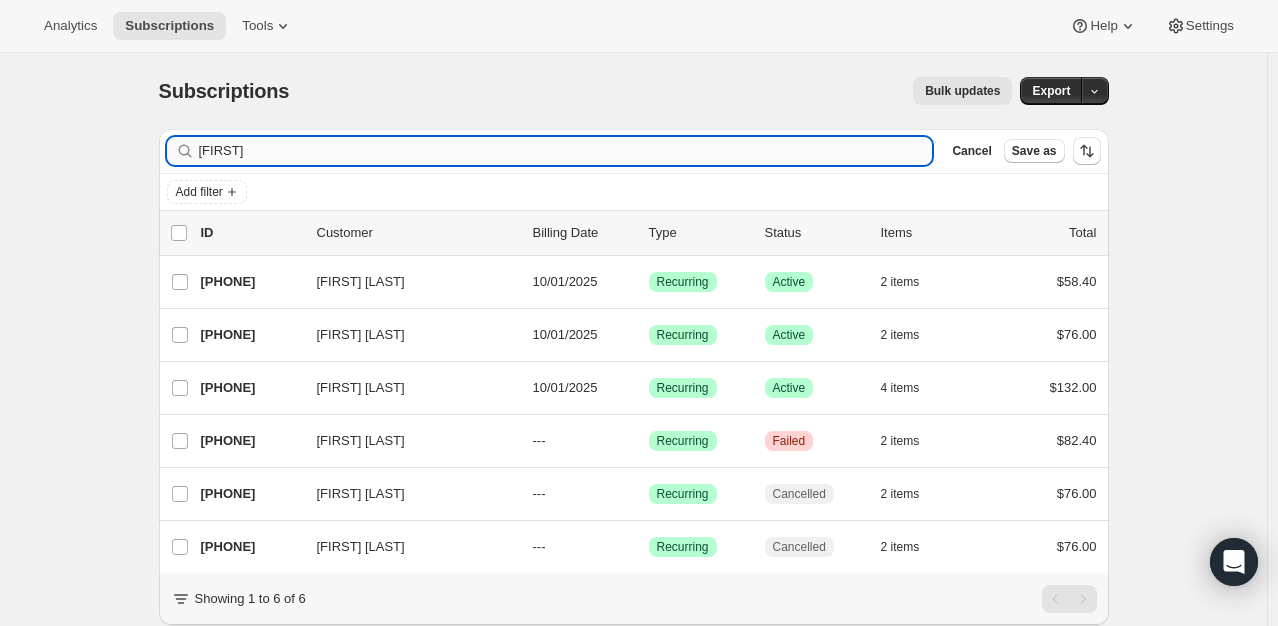 click on "[FIRST]" at bounding box center [566, 151] 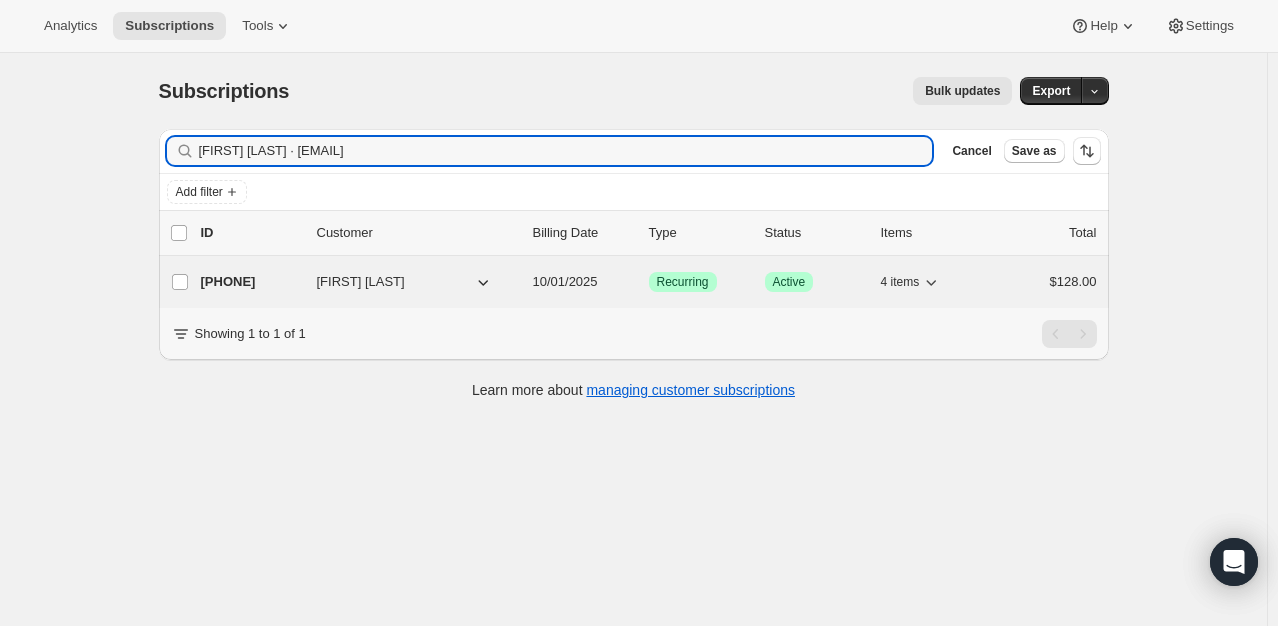 type on "[FIRST] [LAST] · [EMAIL]" 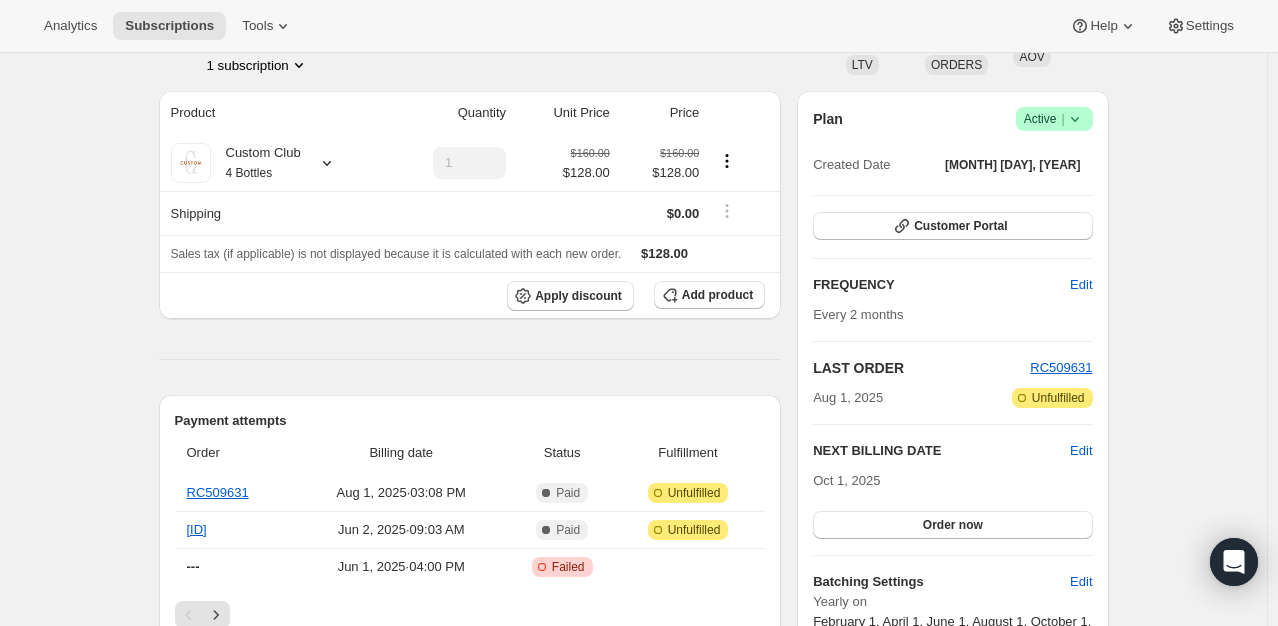 scroll, scrollTop: 144, scrollLeft: 0, axis: vertical 